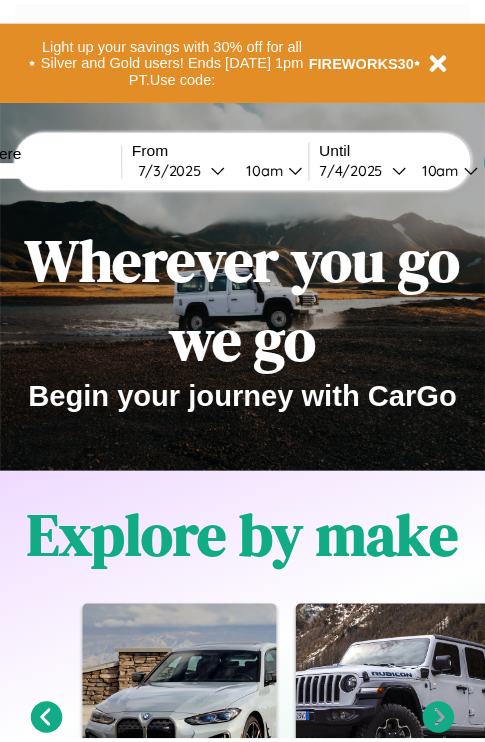 scroll, scrollTop: 0, scrollLeft: 0, axis: both 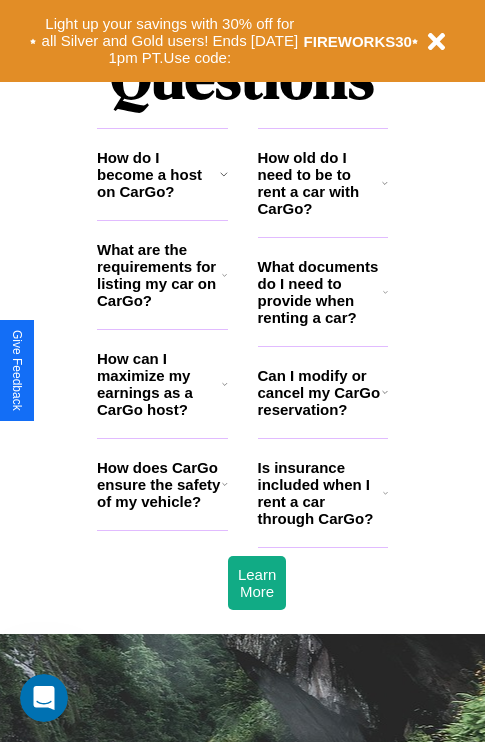click on "How old do I need to be to rent a car with CarGo?" at bounding box center (320, 183) 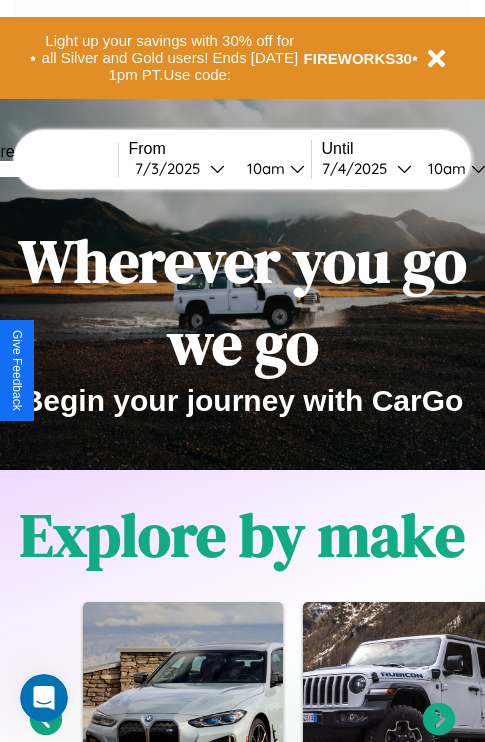 scroll, scrollTop: 0, scrollLeft: 0, axis: both 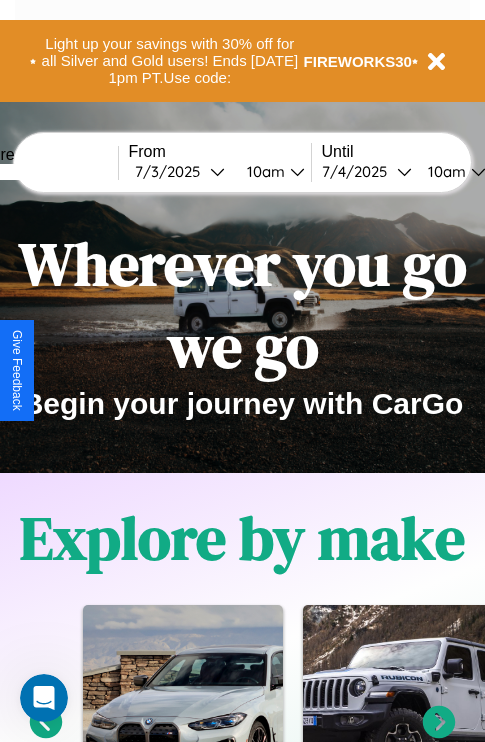 click at bounding box center [43, 172] 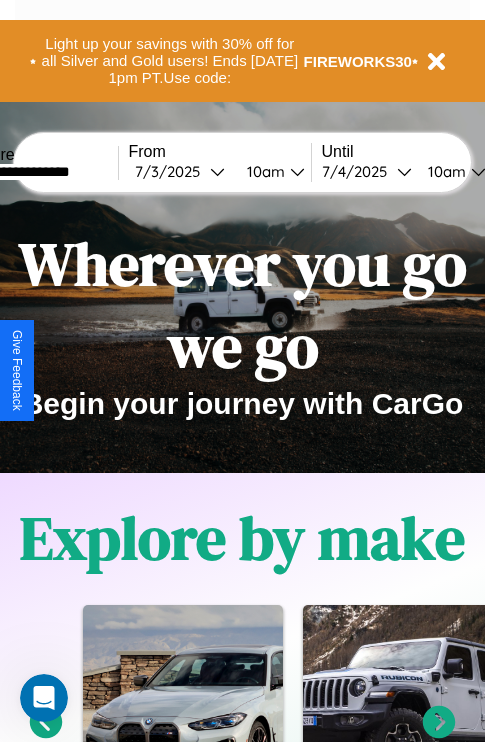 type on "**********" 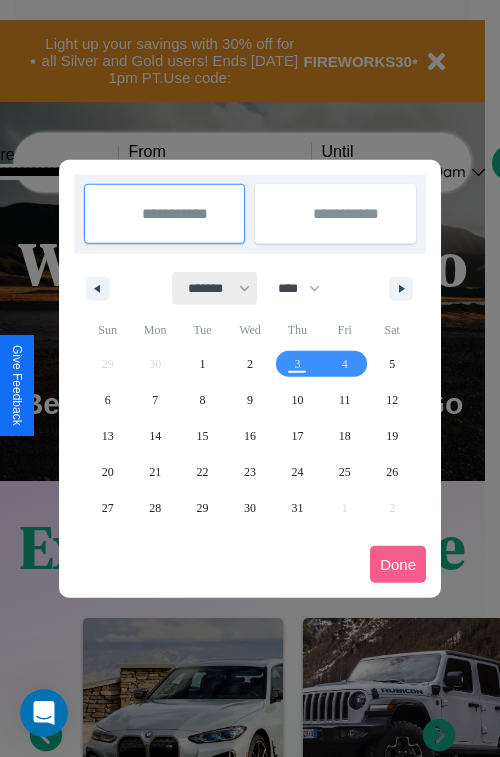 click on "******* ******** ***** ***** *** **** **** ****** ********* ******* ******** ********" at bounding box center [215, 288] 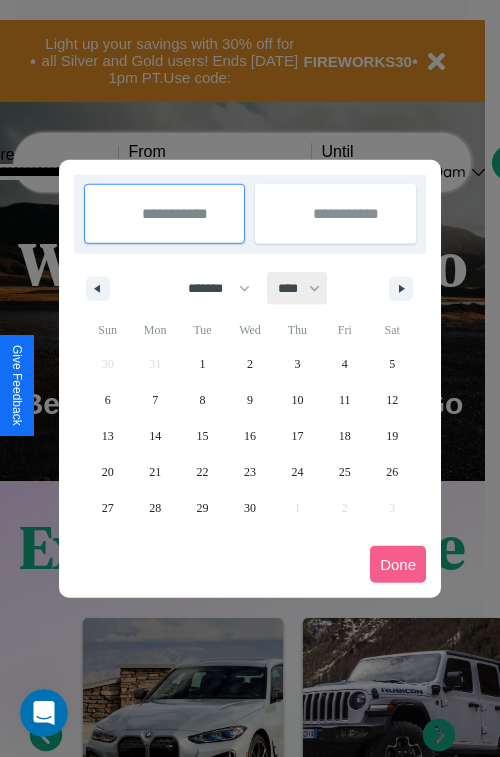click on "**** **** **** **** **** **** **** **** **** **** **** **** **** **** **** **** **** **** **** **** **** **** **** **** **** **** **** **** **** **** **** **** **** **** **** **** **** **** **** **** **** **** **** **** **** **** **** **** **** **** **** **** **** **** **** **** **** **** **** **** **** **** **** **** **** **** **** **** **** **** **** **** **** **** **** **** **** **** **** **** **** **** **** **** **** **** **** **** **** **** **** **** **** **** **** **** **** **** **** **** **** **** **** **** **** **** **** **** **** **** **** **** **** **** **** **** **** **** **** **** ****" at bounding box center [298, 288] 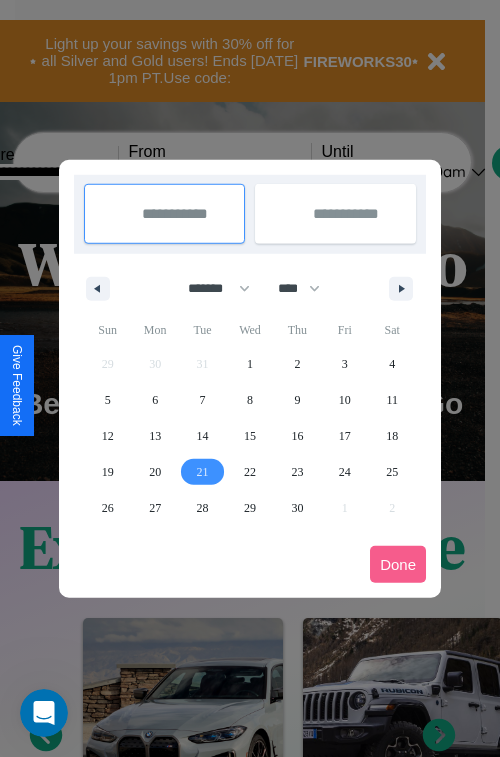 click on "21" at bounding box center [203, 472] 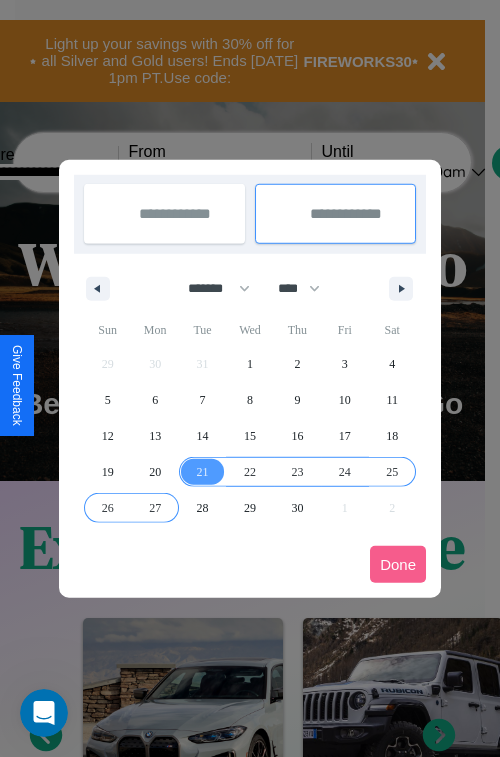 click on "27" at bounding box center (155, 508) 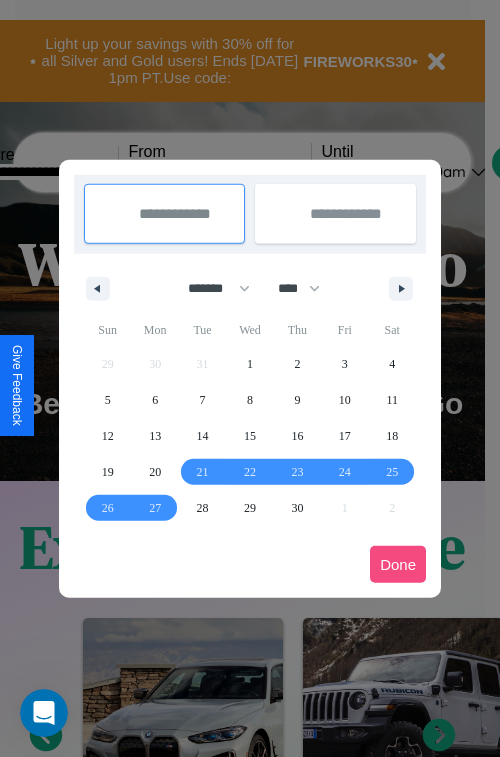 click on "Done" at bounding box center (398, 564) 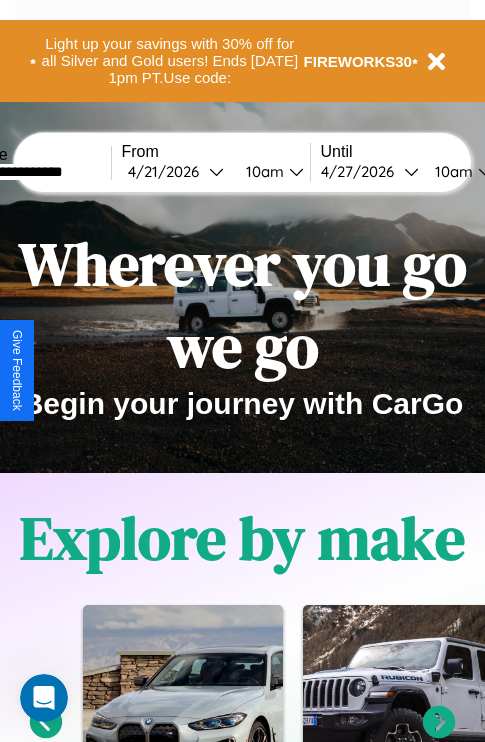 scroll, scrollTop: 0, scrollLeft: 75, axis: horizontal 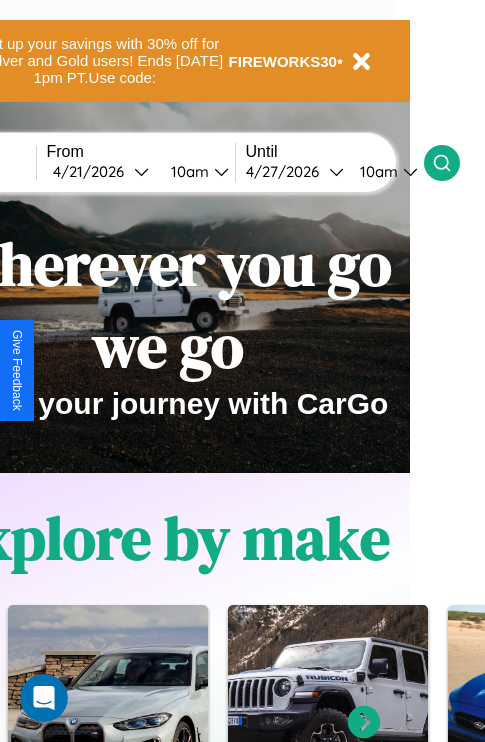 click 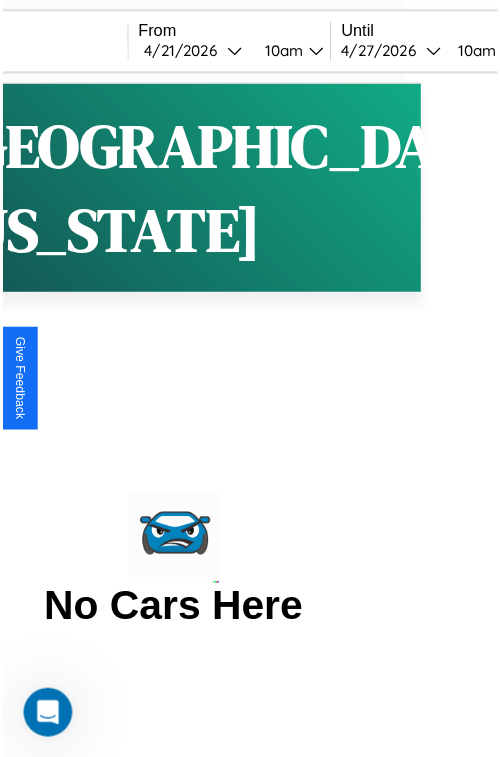 scroll, scrollTop: 0, scrollLeft: 0, axis: both 